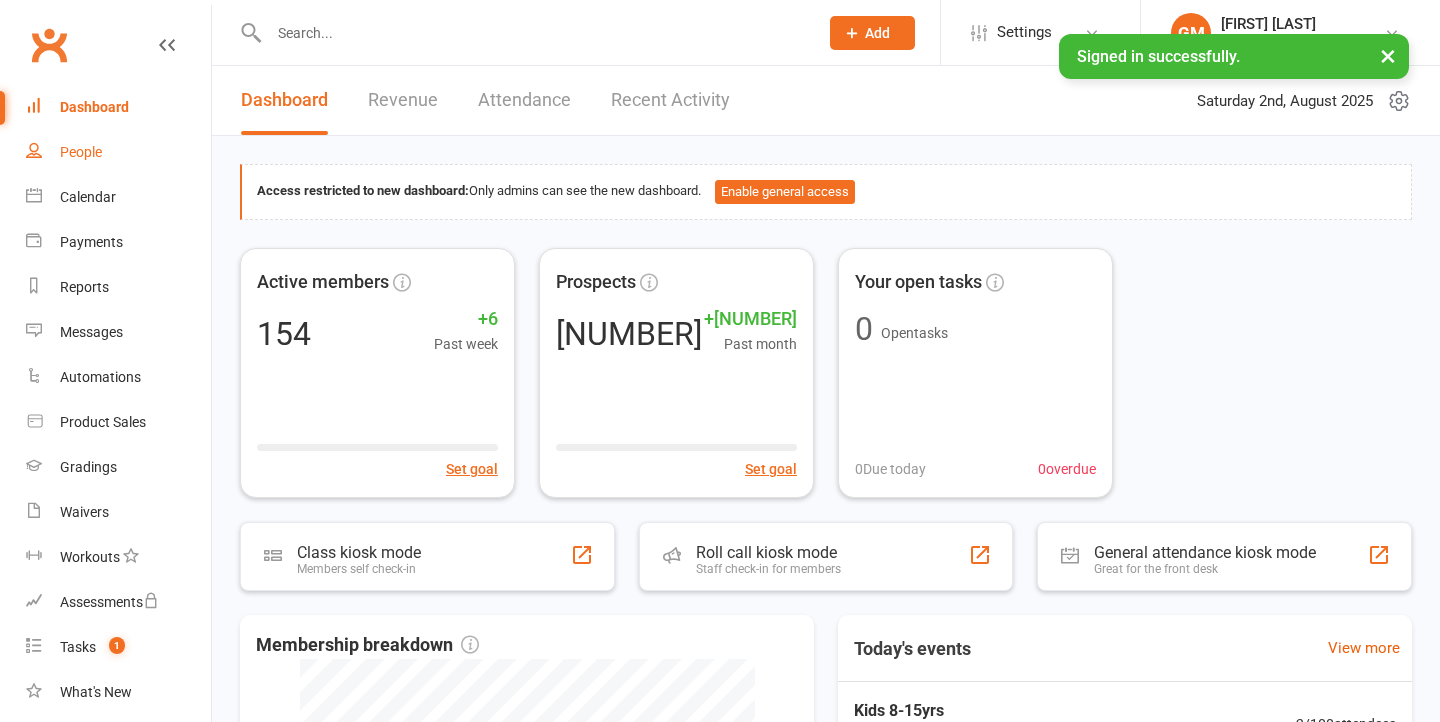 scroll, scrollTop: 0, scrollLeft: 0, axis: both 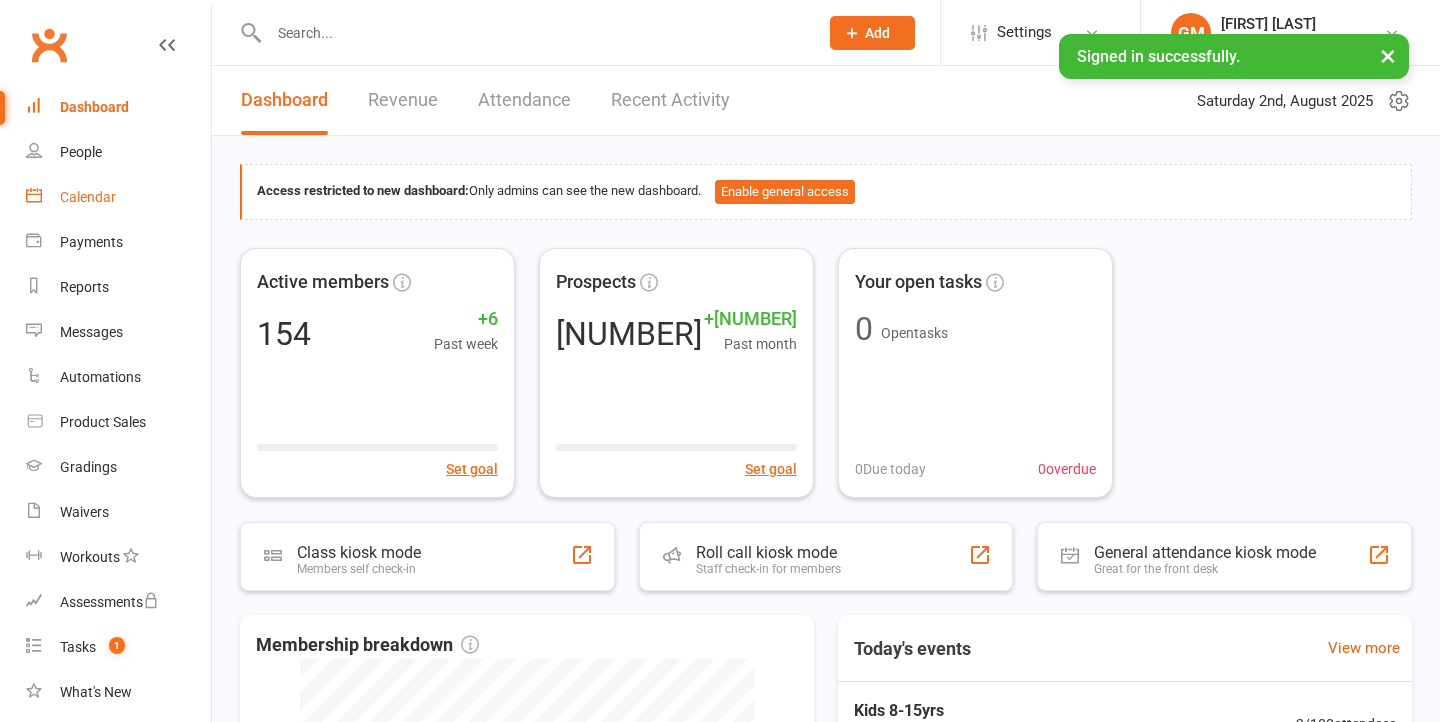 click on "Calendar" at bounding box center [88, 197] 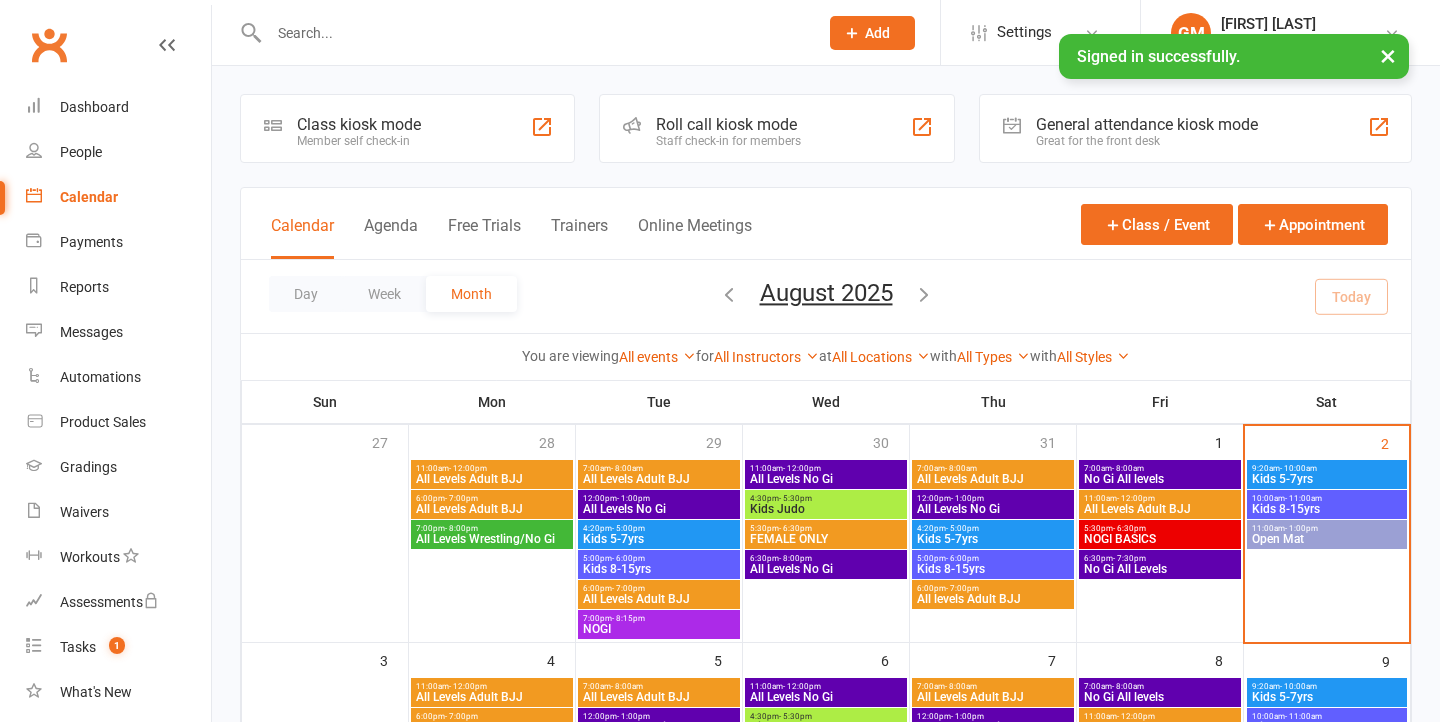 click on "Member self check-in" at bounding box center (359, 141) 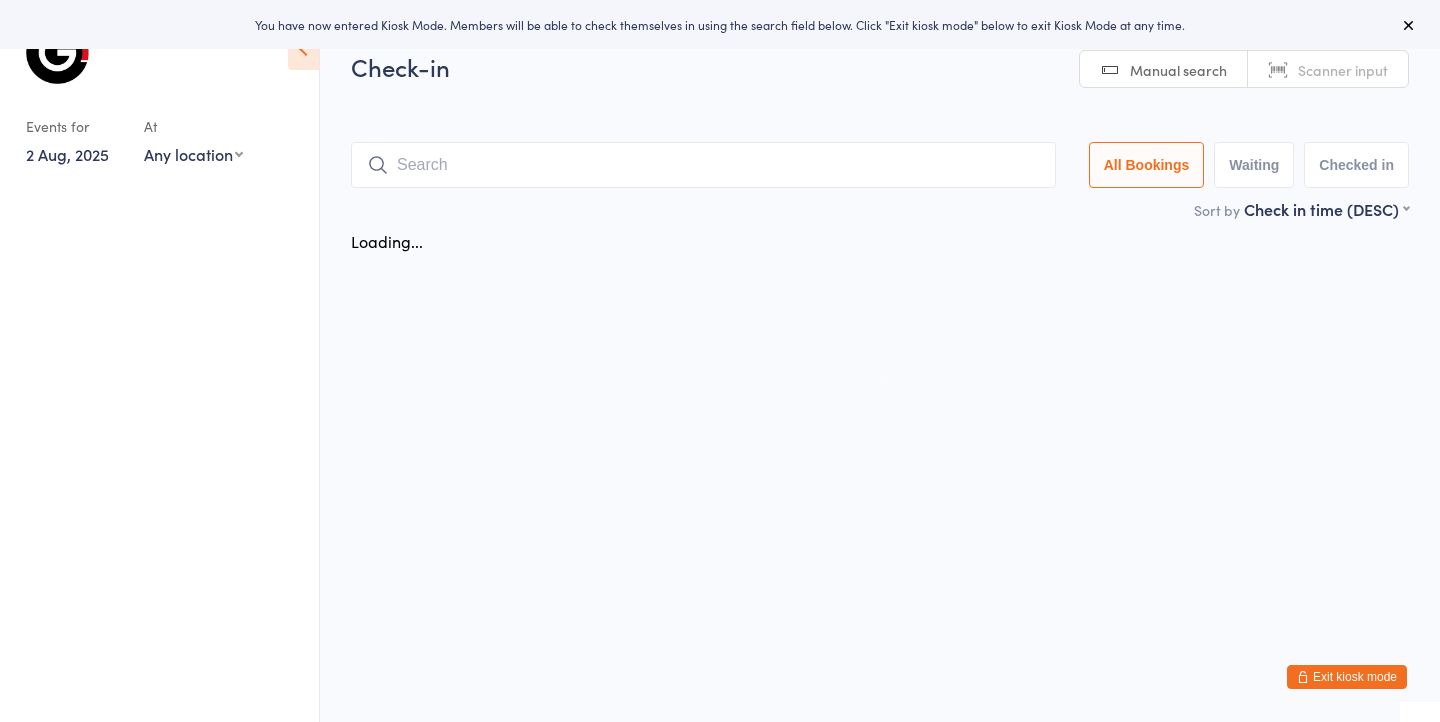 scroll, scrollTop: 0, scrollLeft: 0, axis: both 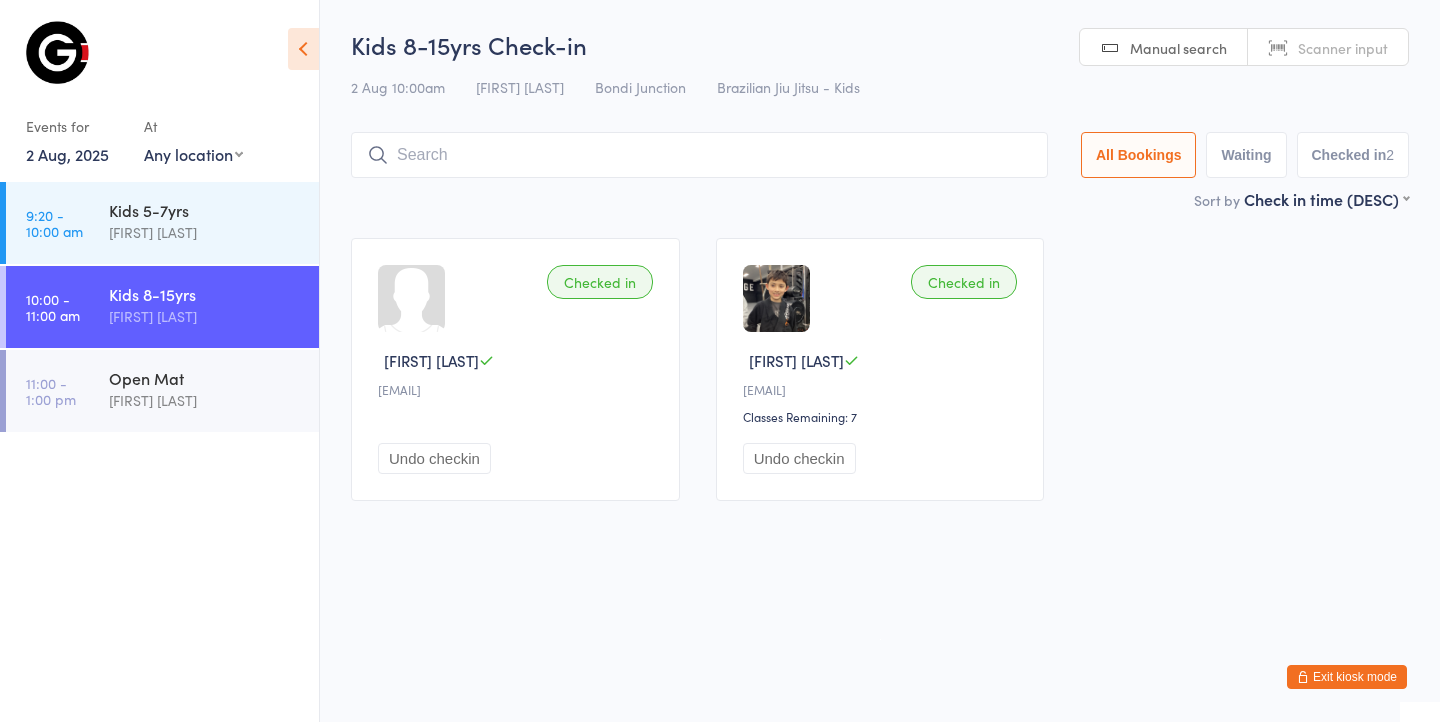 click at bounding box center (699, 155) 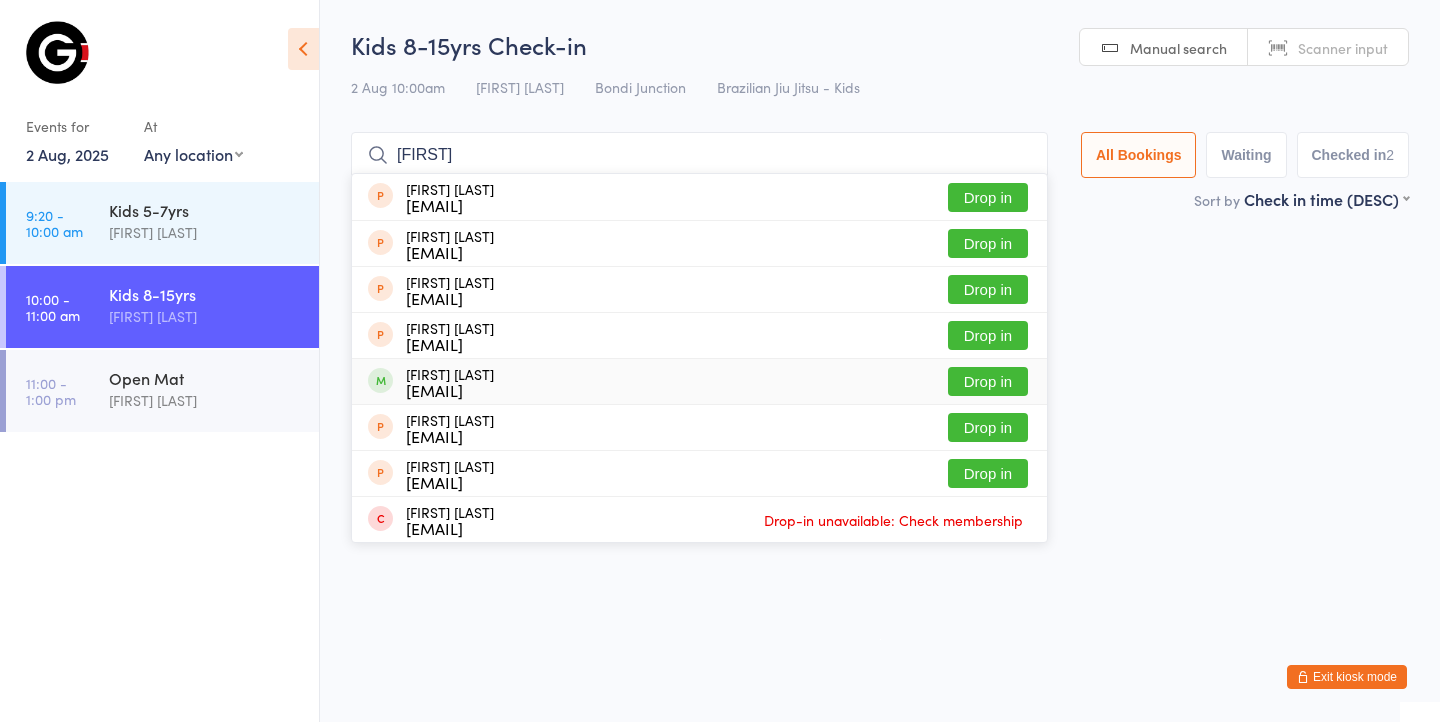 type on "[FIRST]" 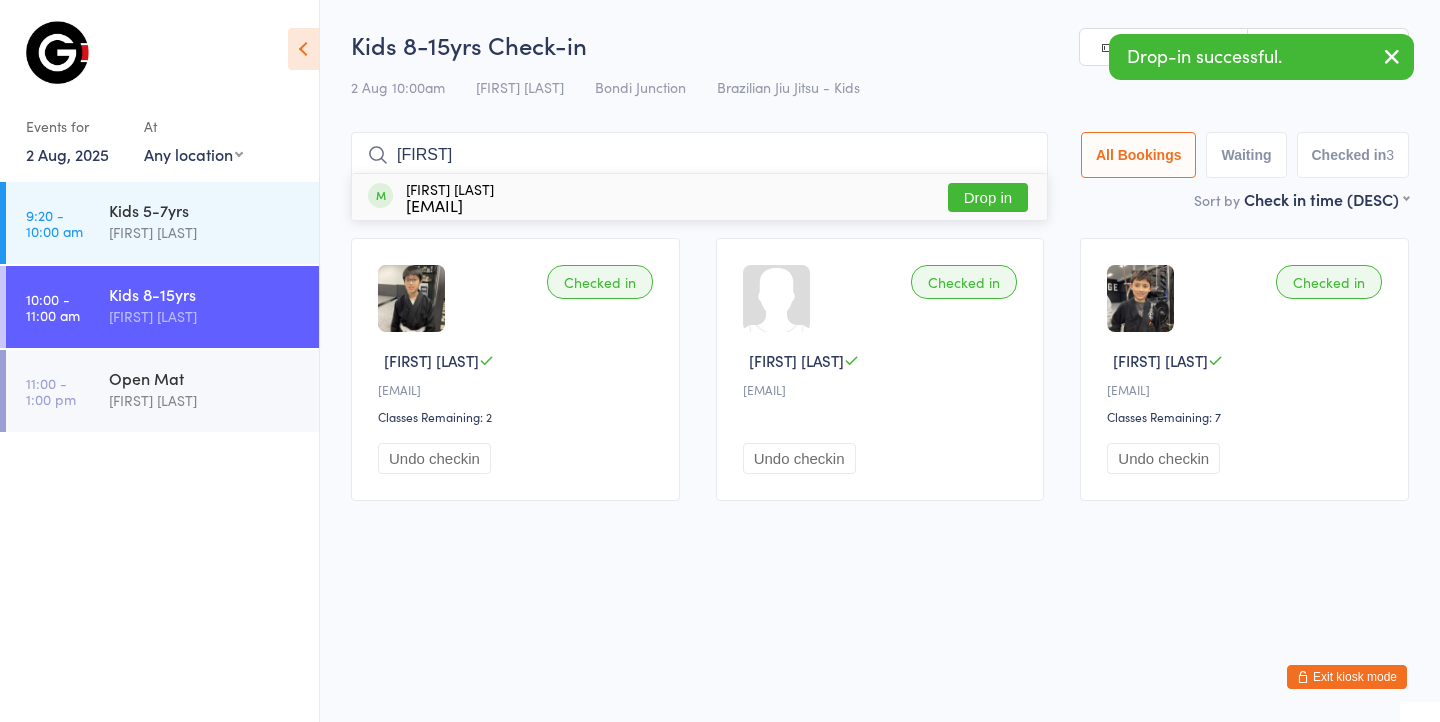 type on "[FIRST]" 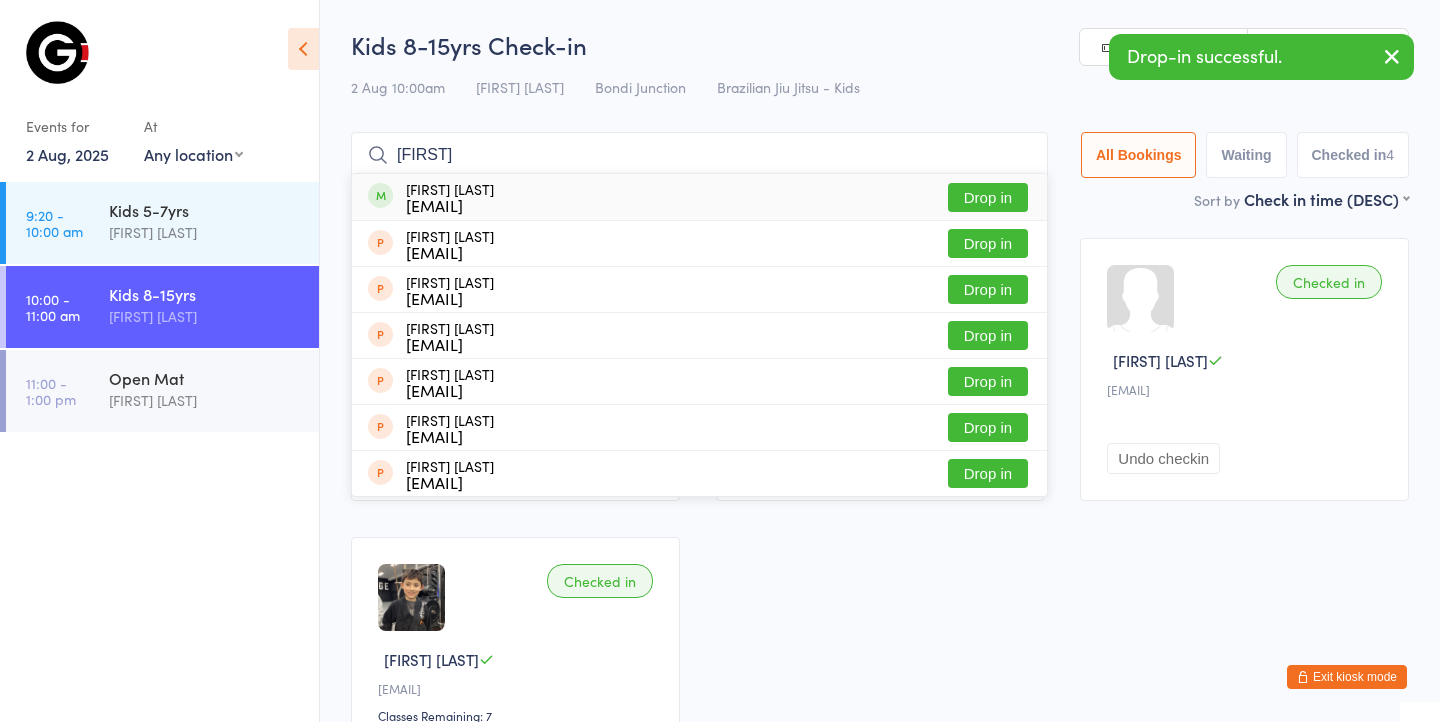 type on "[FIRST]" 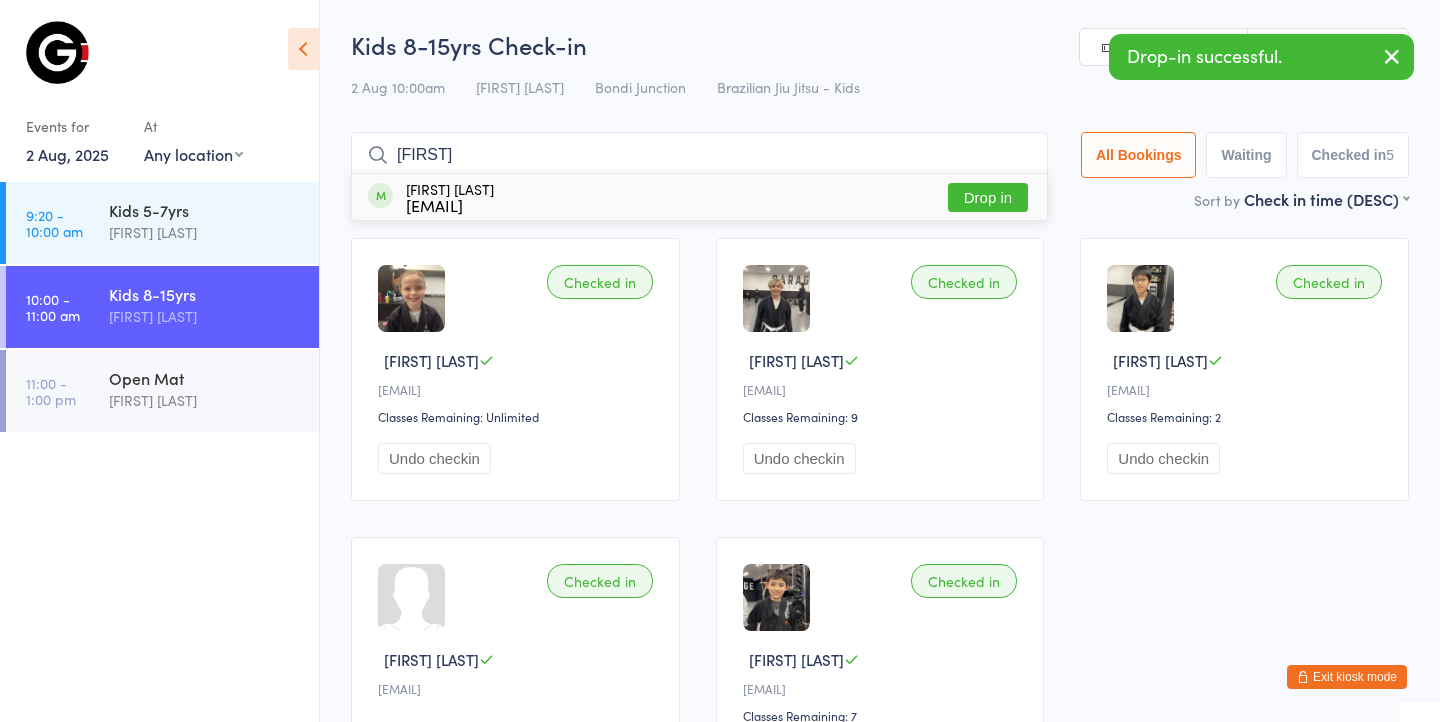 type on "[FIRST]" 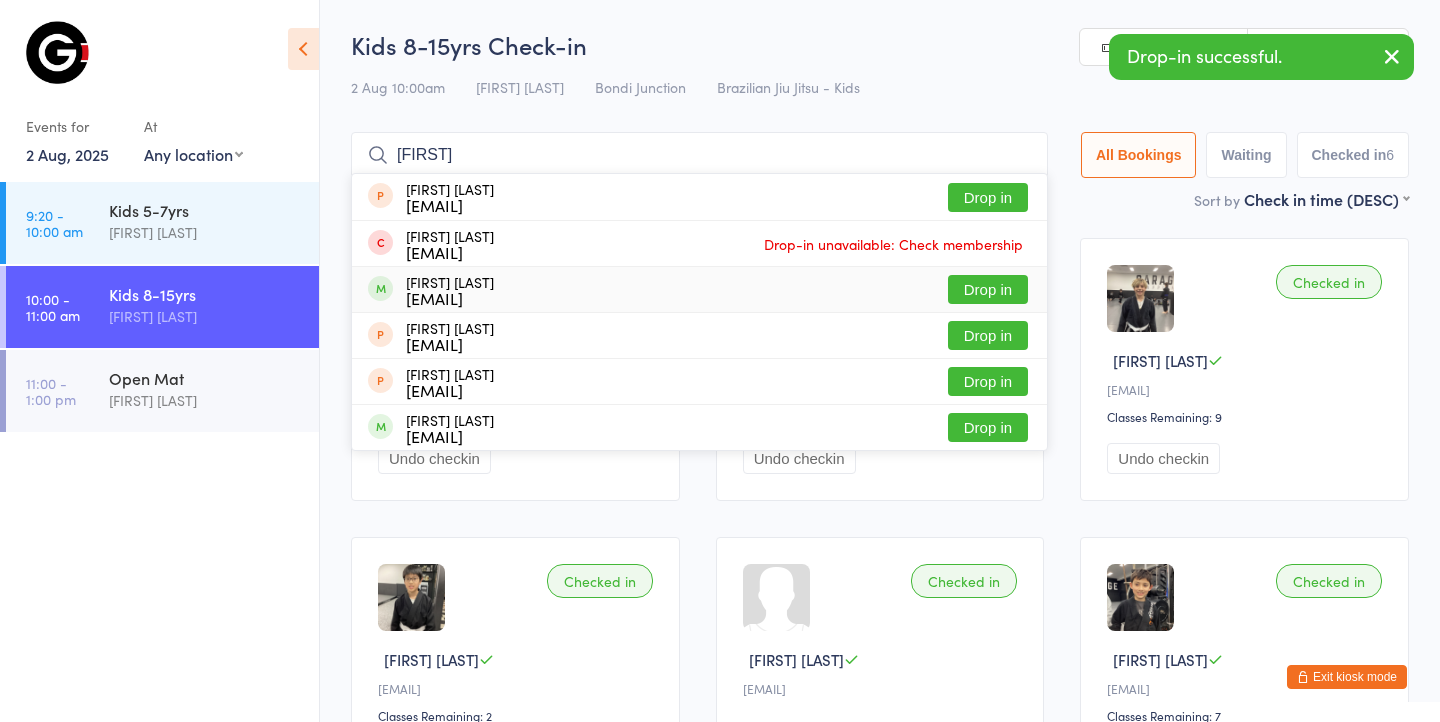 type on "[FIRST]" 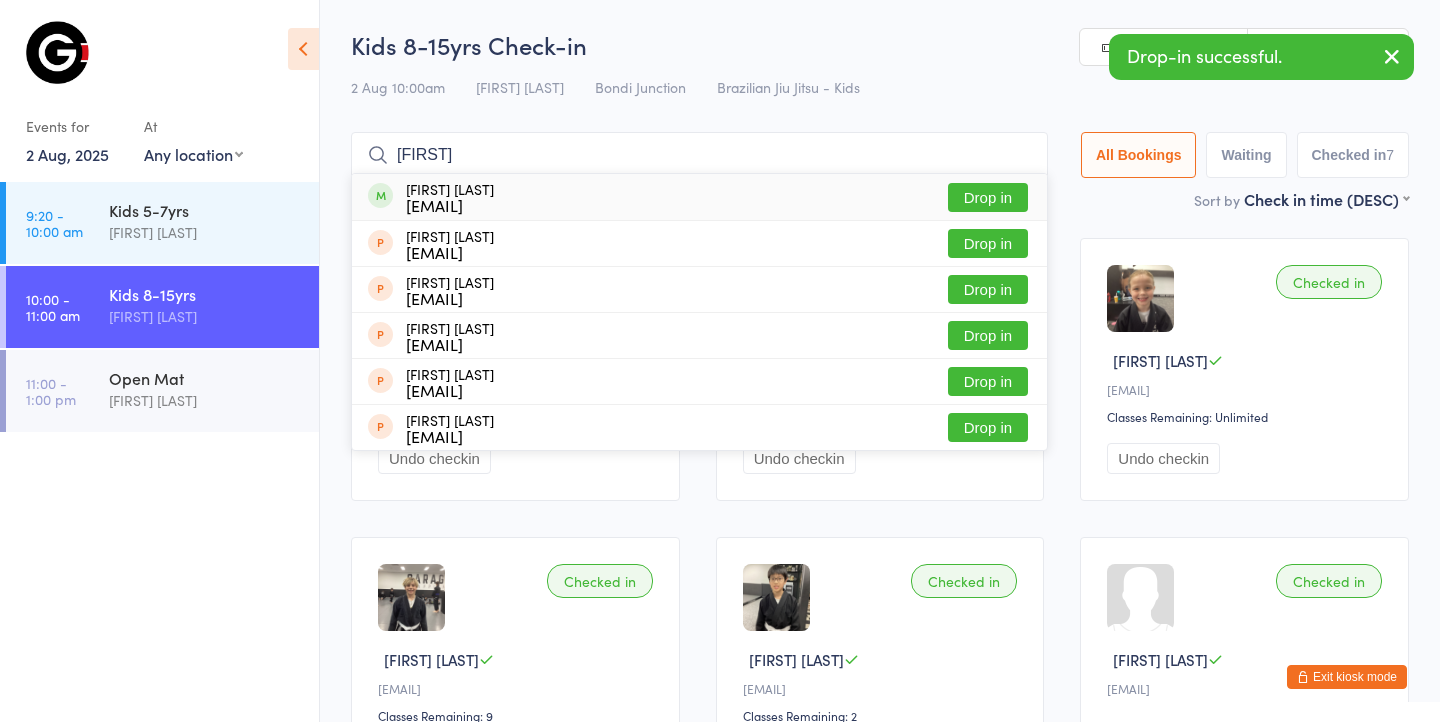 type on "[FIRST]" 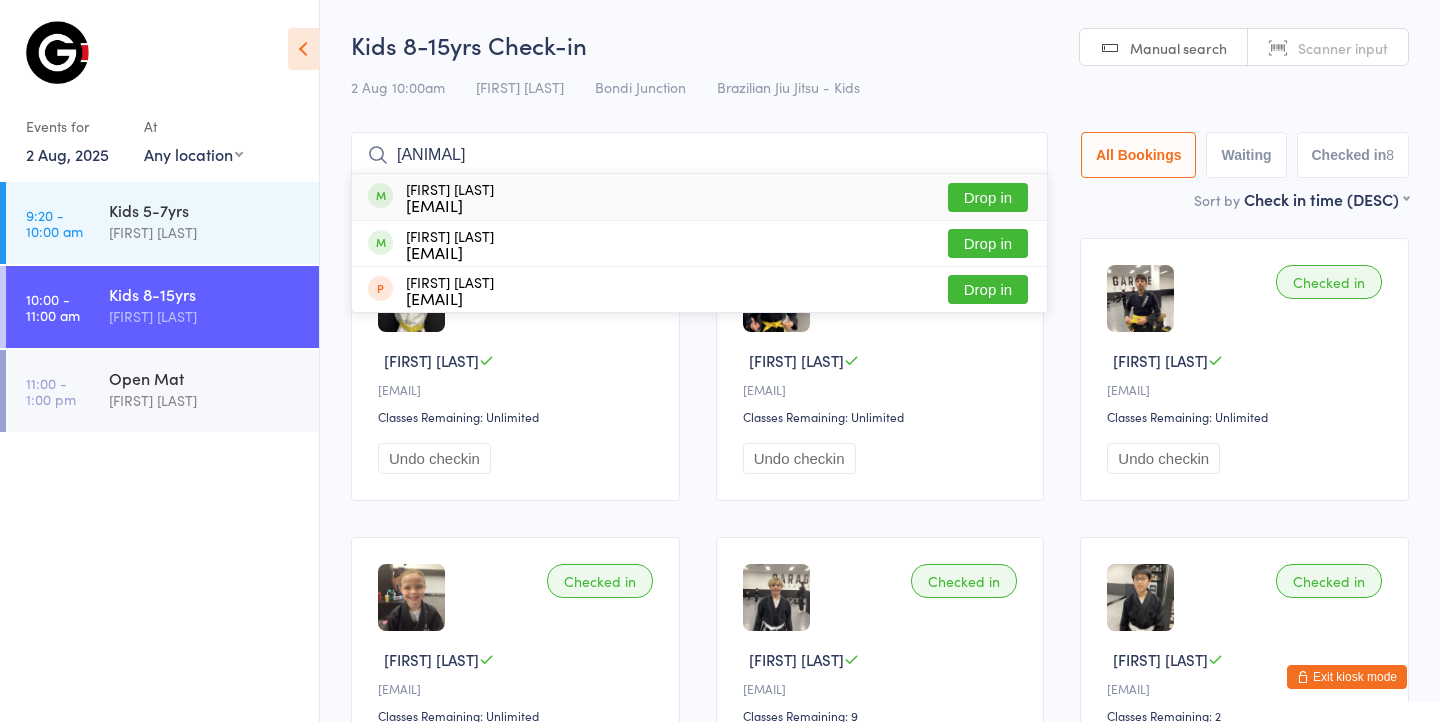 type on "[ANIMAL]" 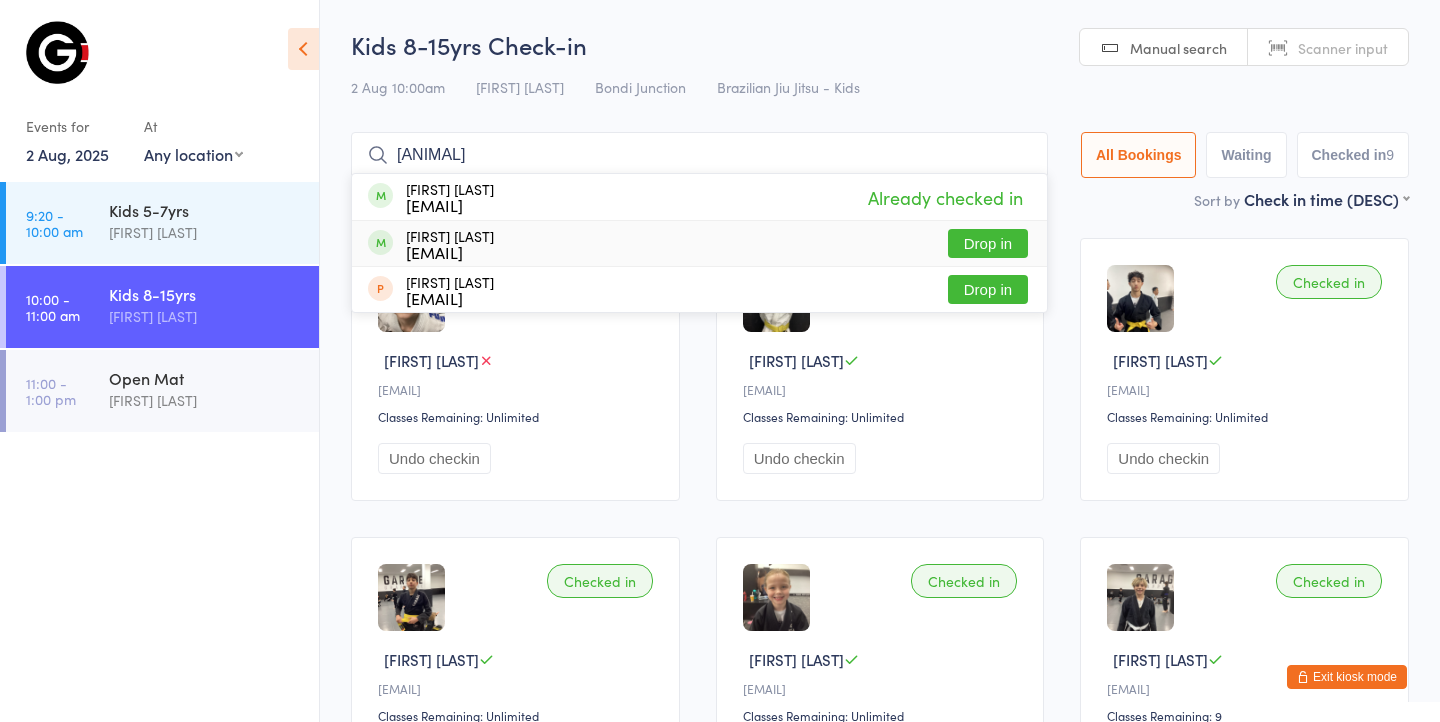 type on "[ANIMAL]" 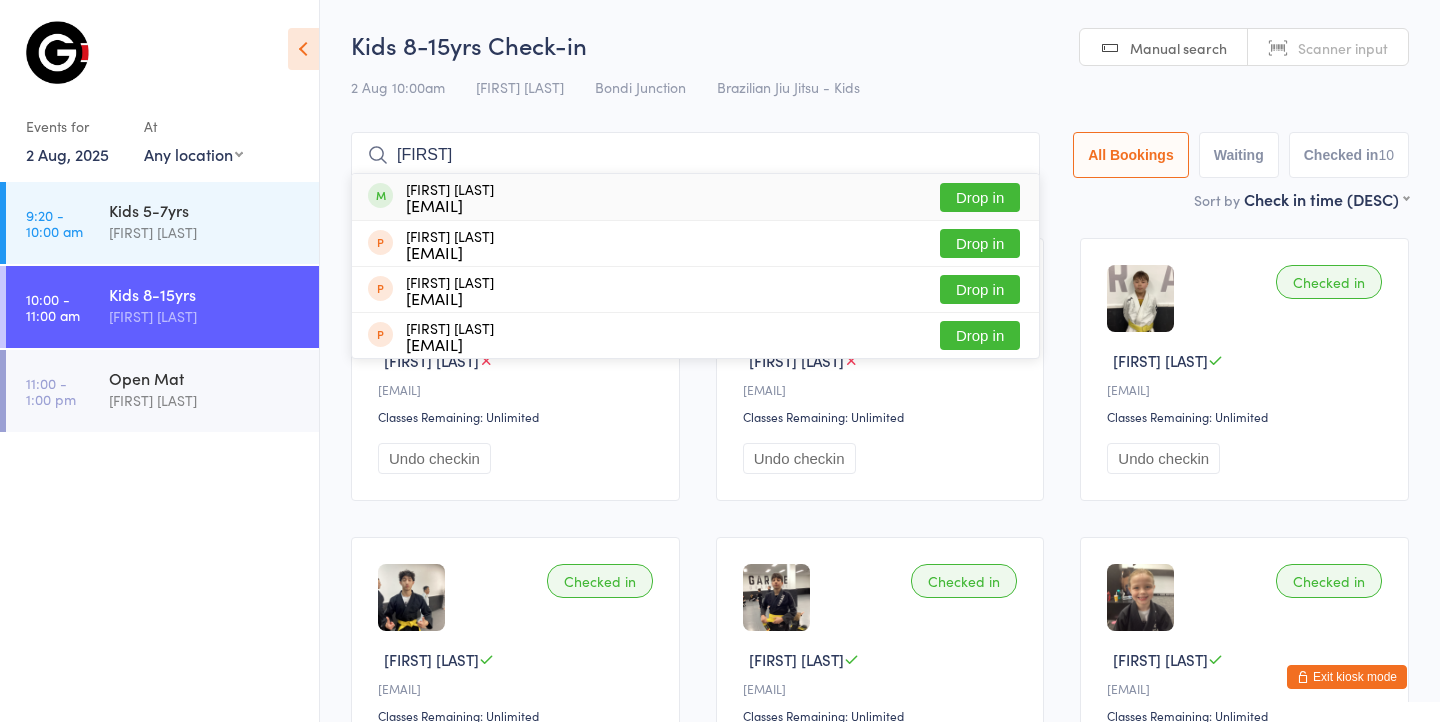 type on "[FIRST]" 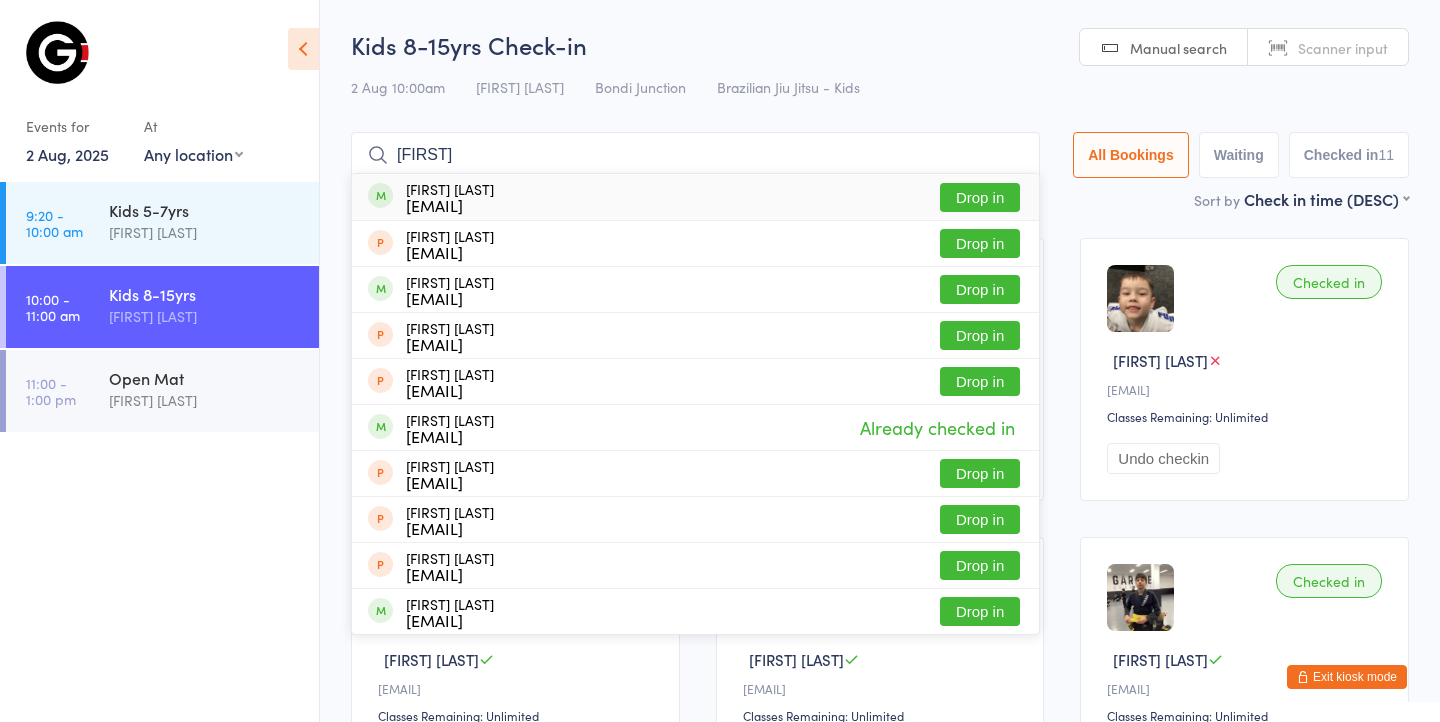type on "[FIRST]" 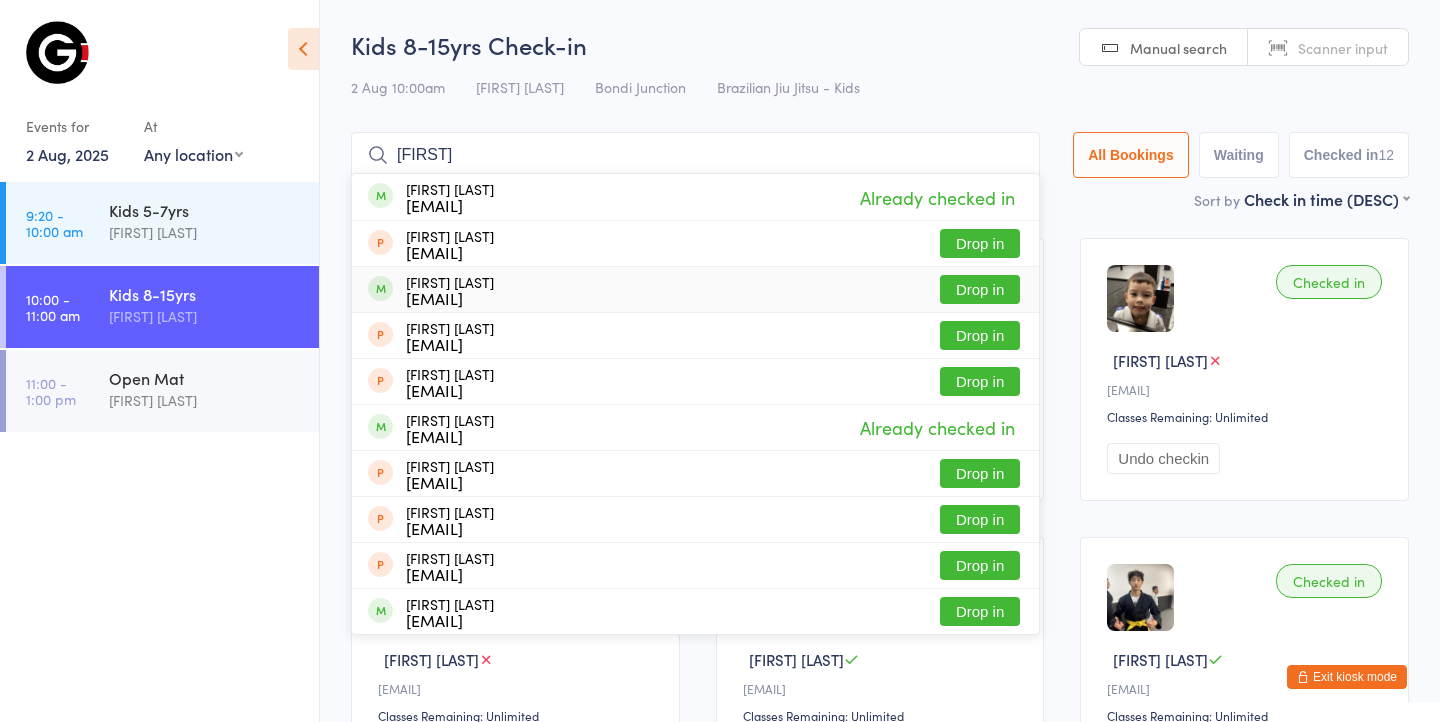 type on "[FIRST]" 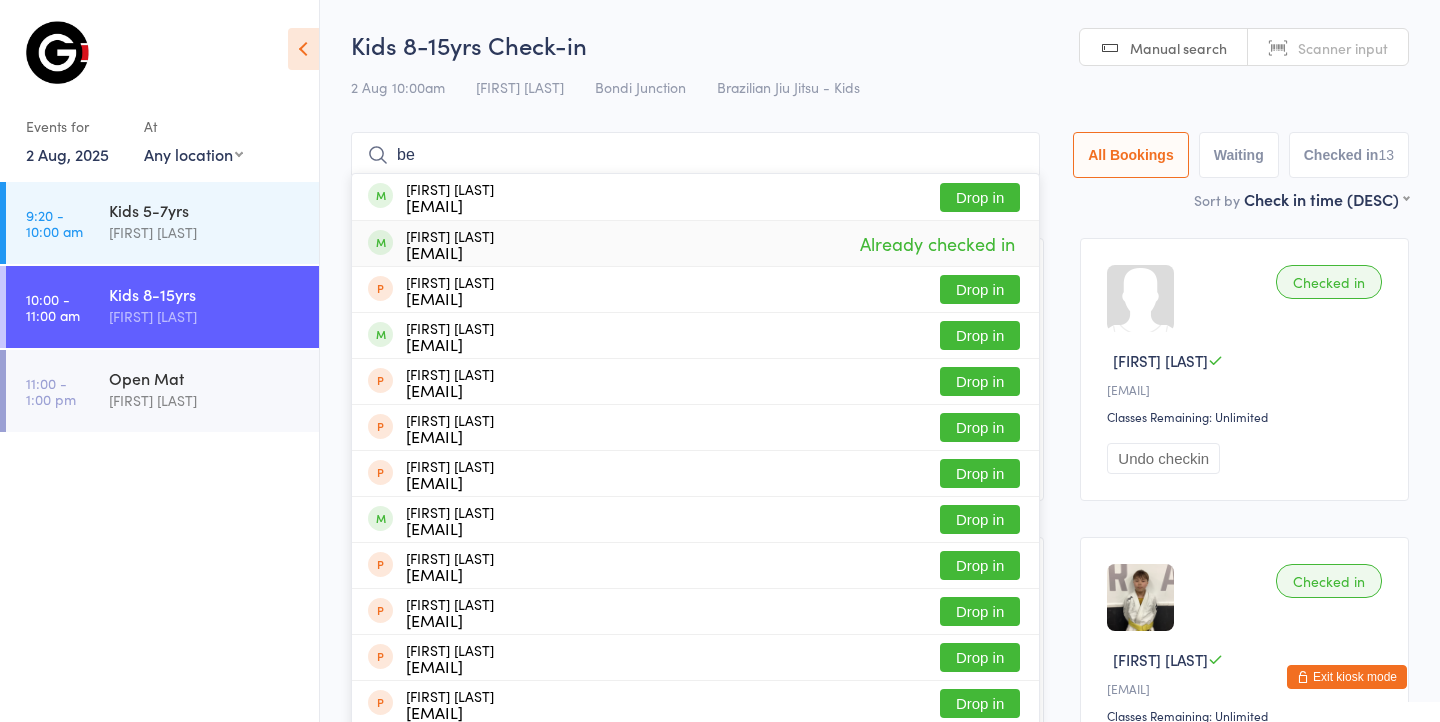 type on "b" 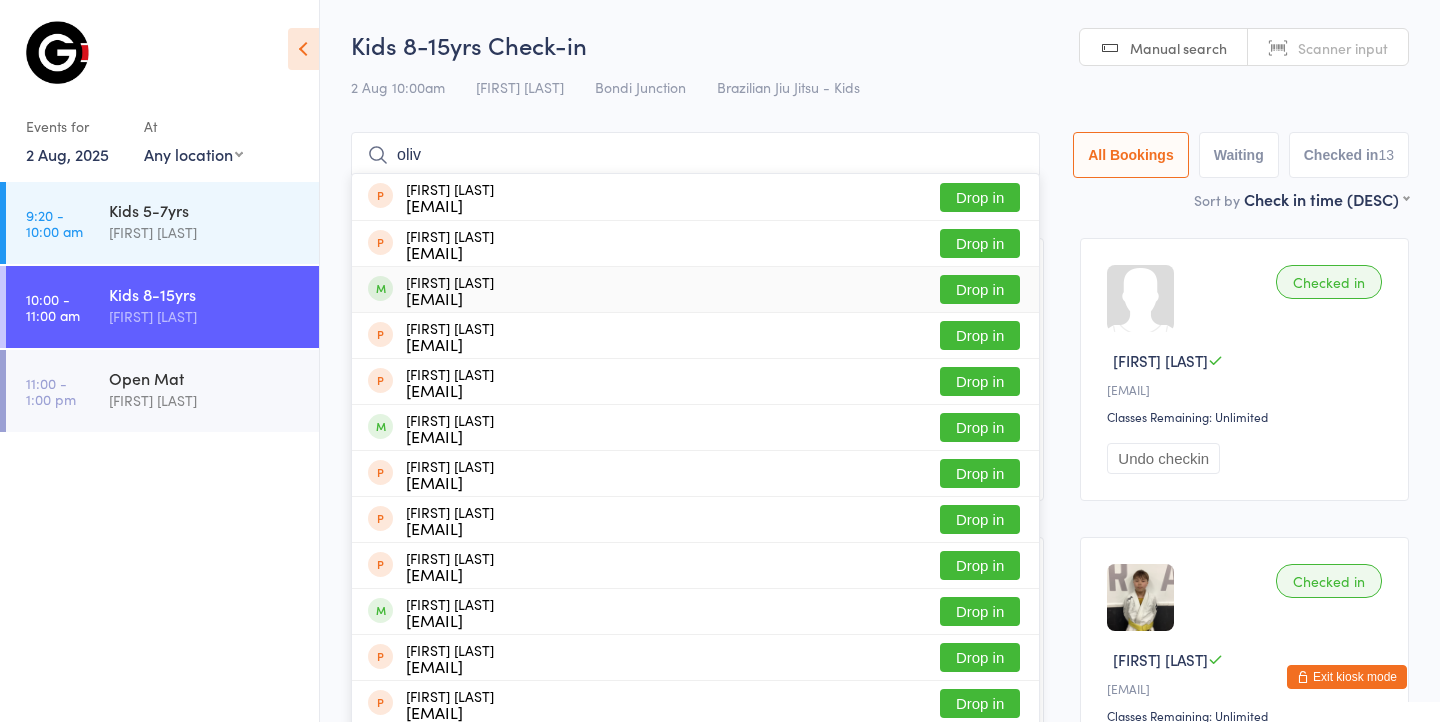 type on "oliv" 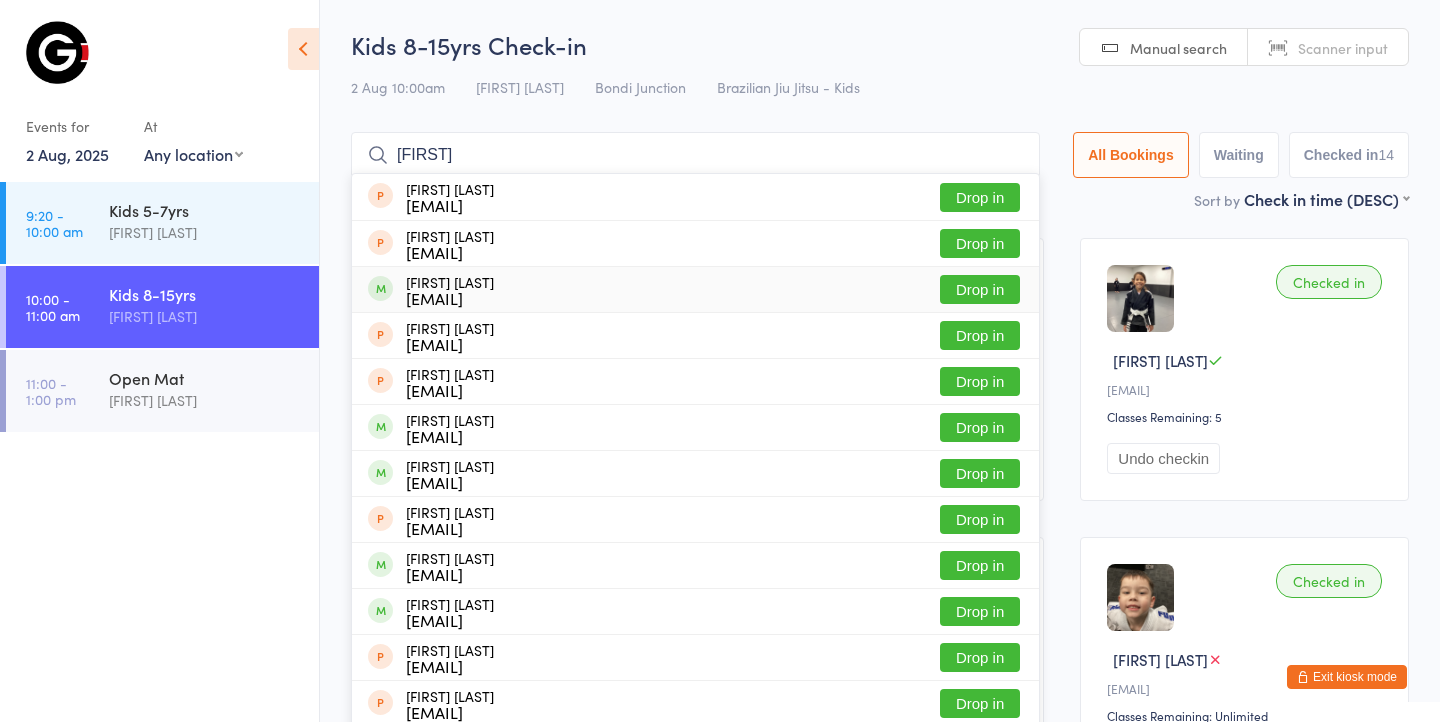 type on "[FIRST]" 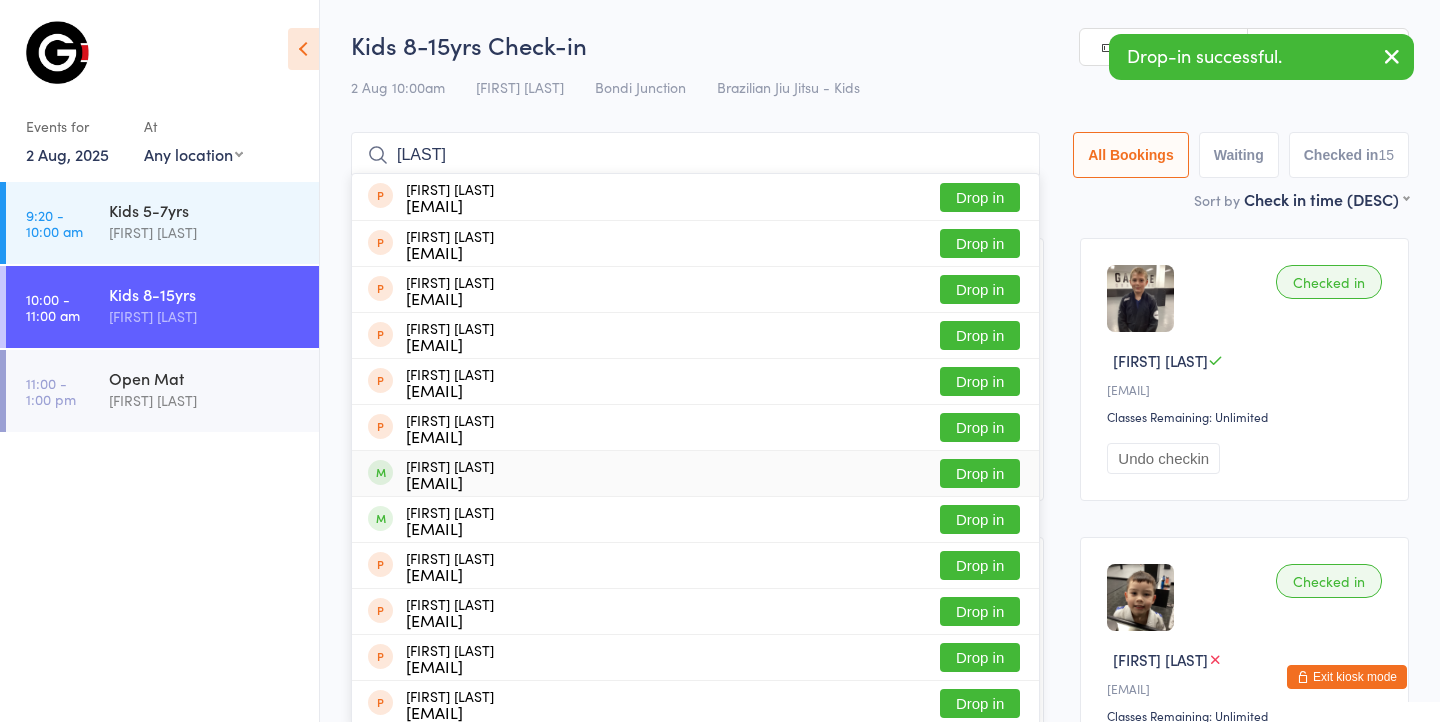 type on "[LAST]" 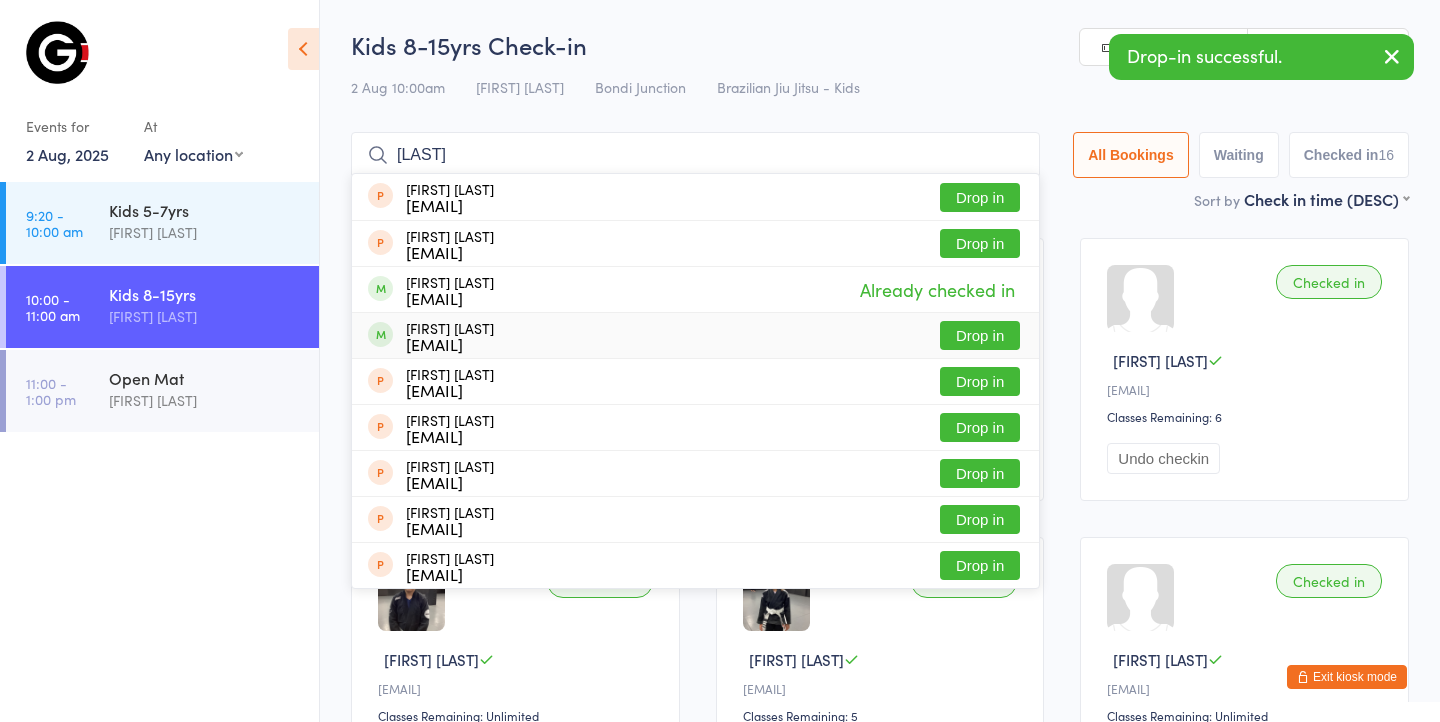 type on "[LAST]" 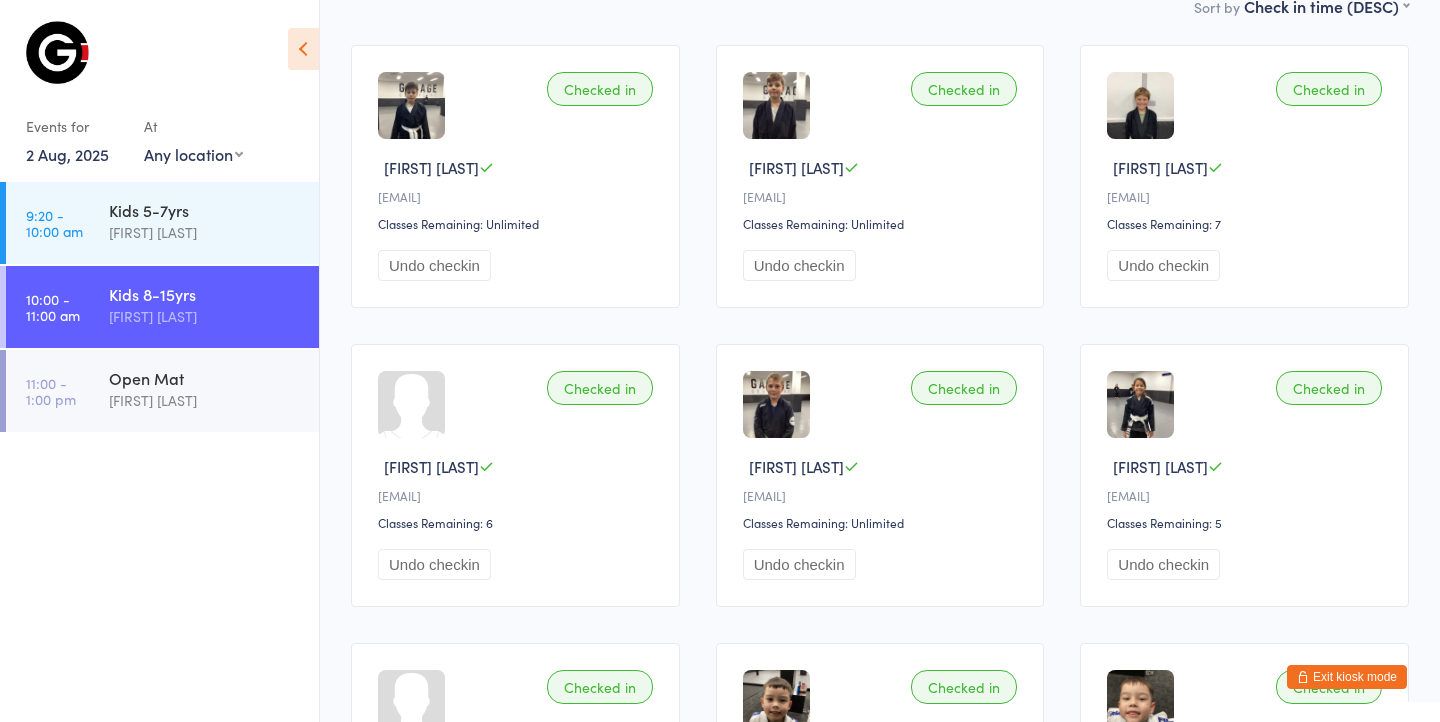 scroll, scrollTop: 0, scrollLeft: 0, axis: both 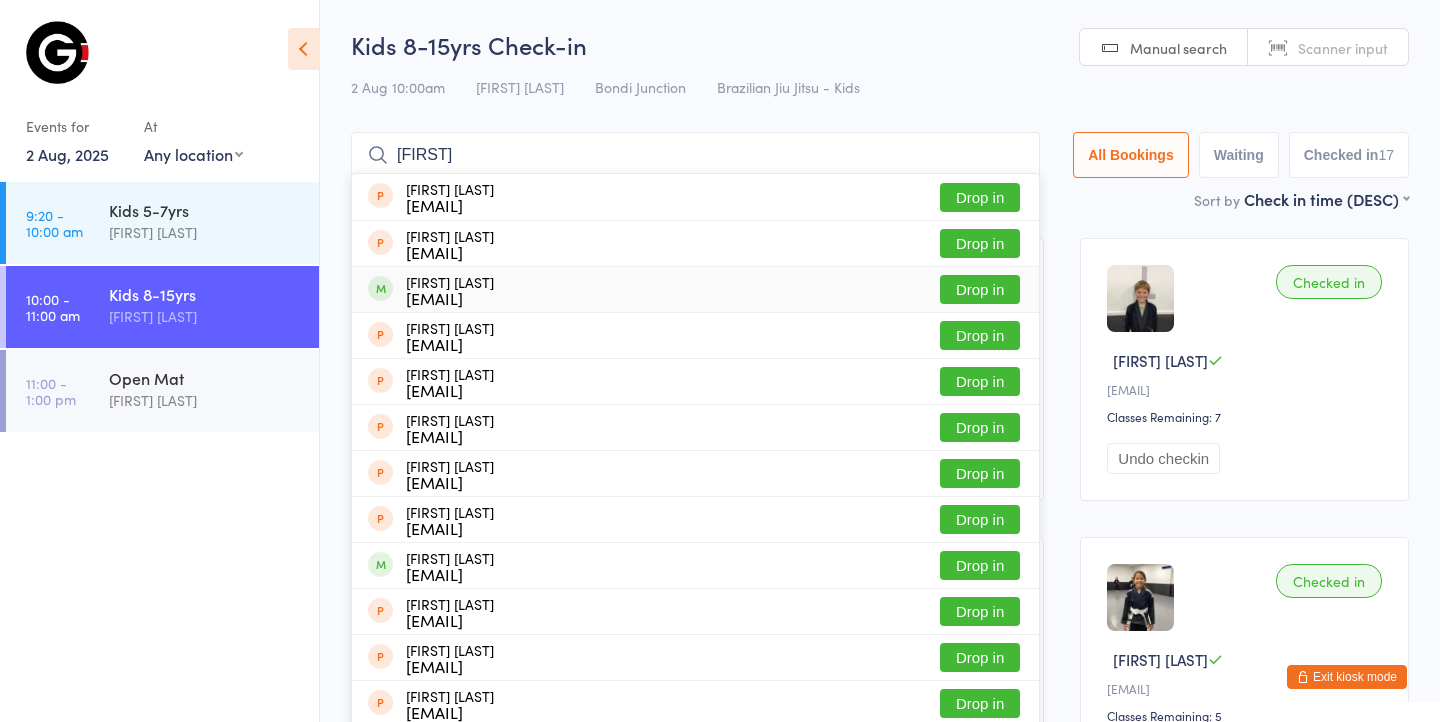 type on "[FIRST]" 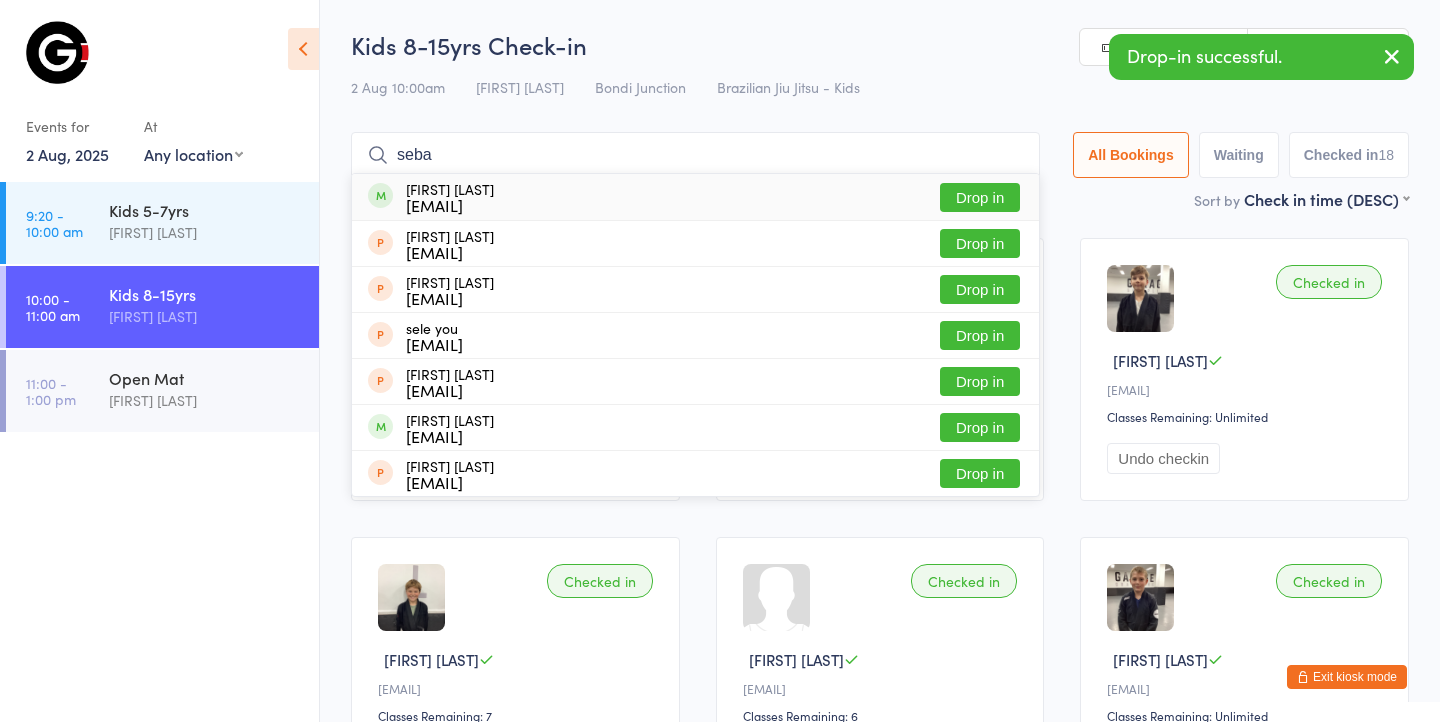 type on "seba" 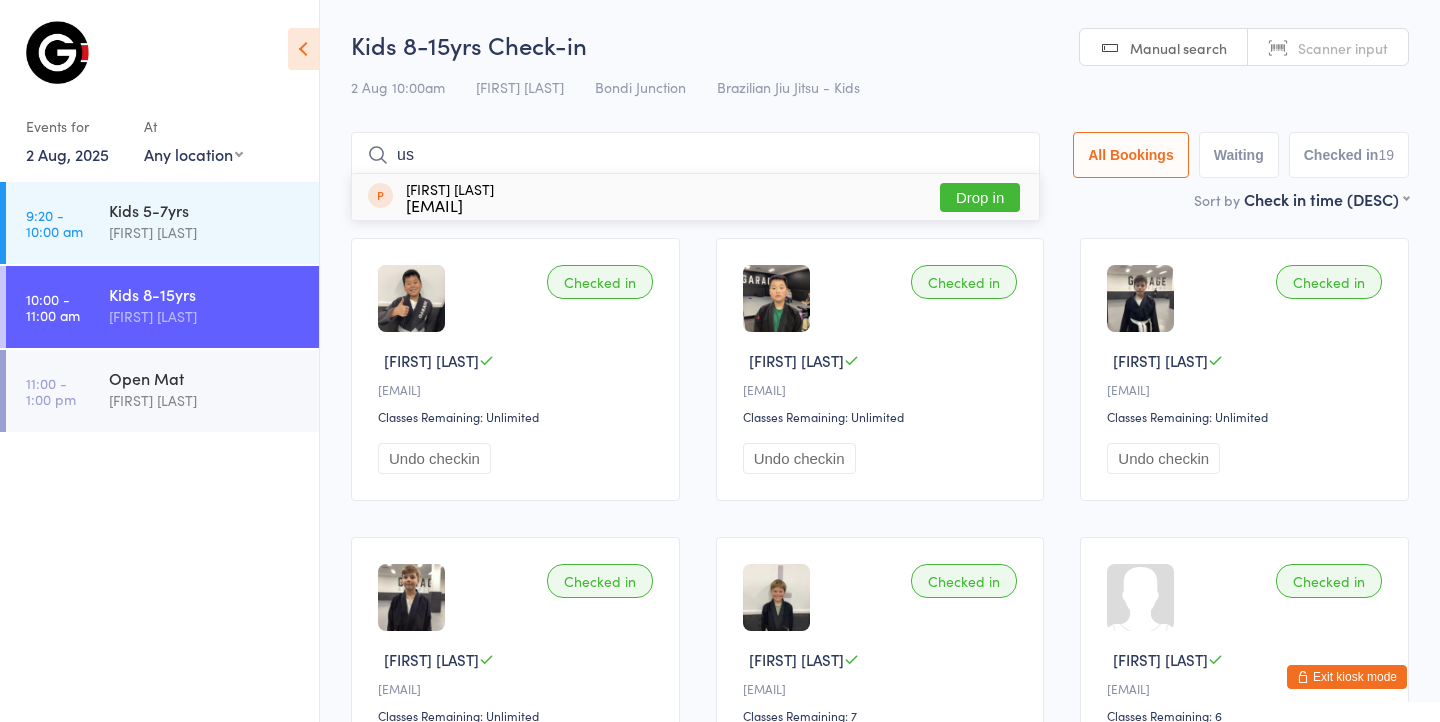 type on "u" 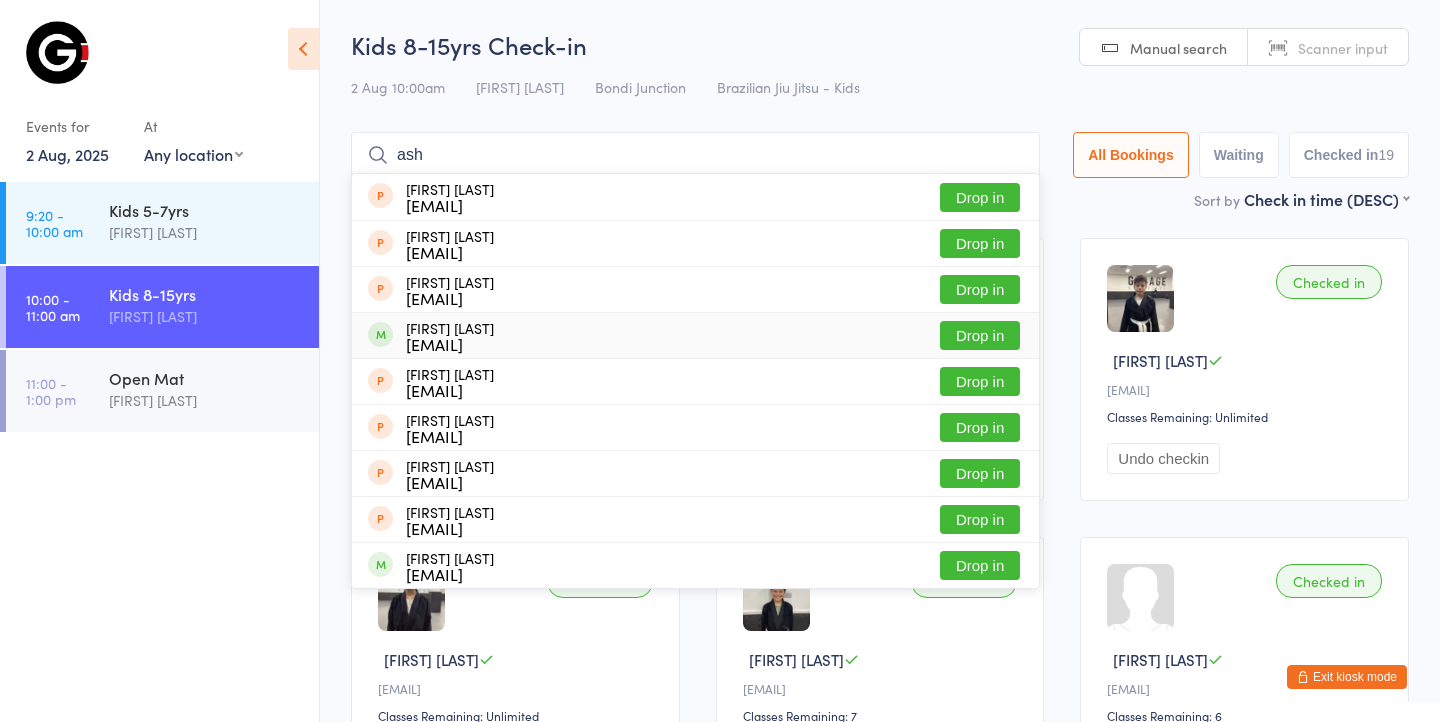 type on "ash" 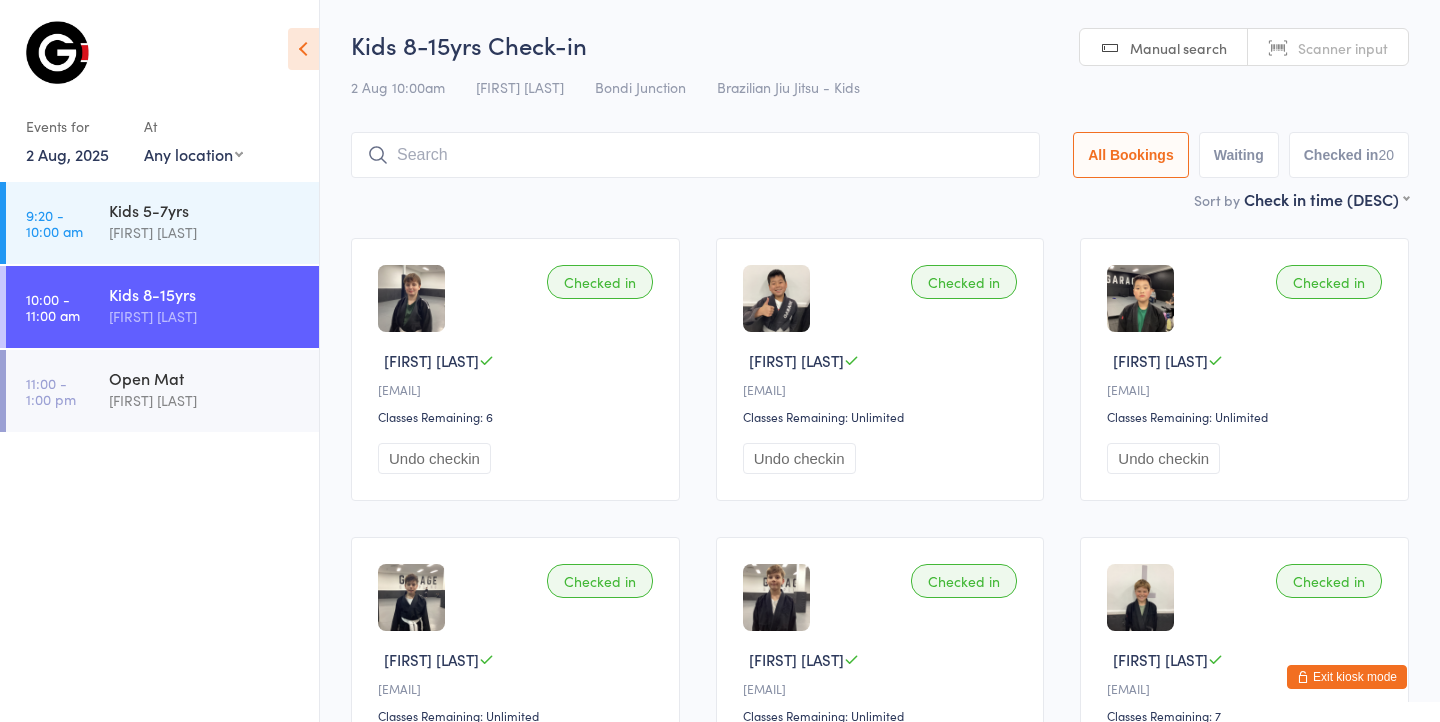 click on "Exit kiosk mode" at bounding box center [1347, 677] 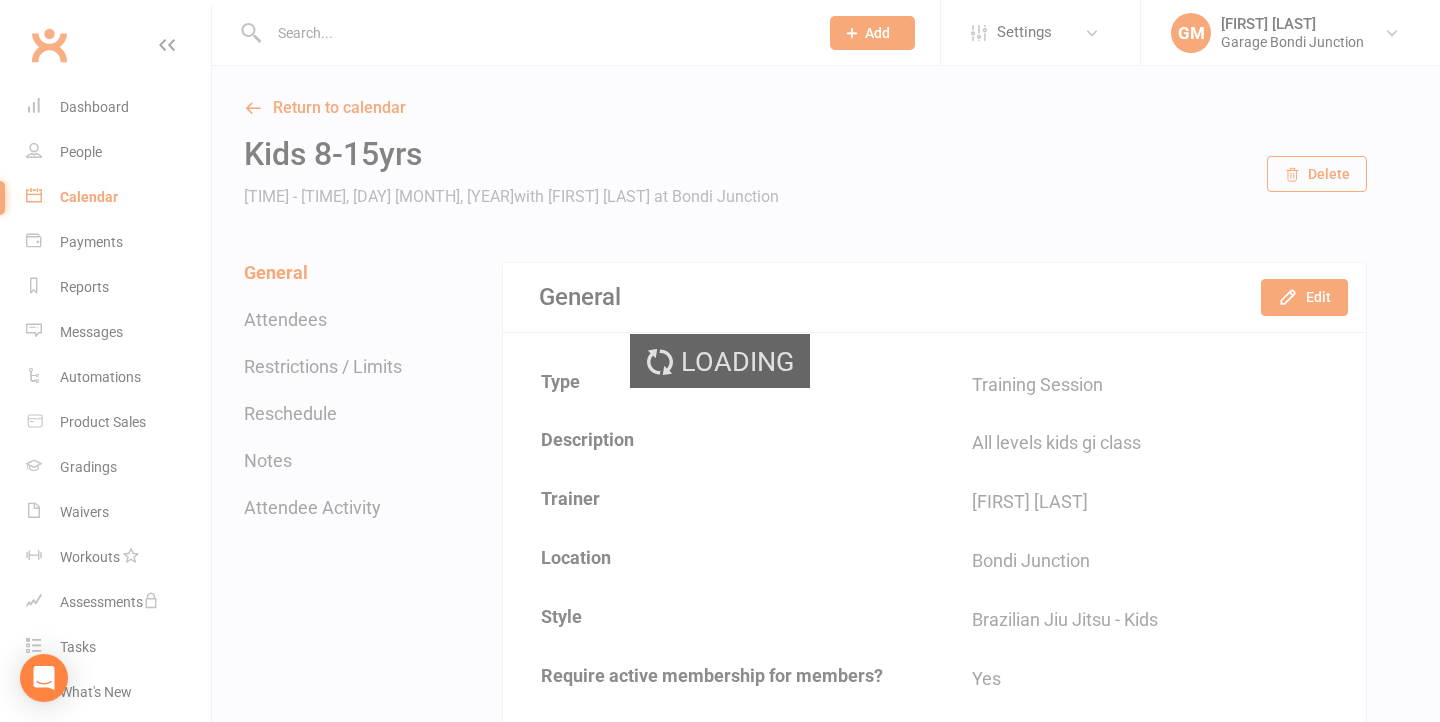 scroll, scrollTop: 0, scrollLeft: 0, axis: both 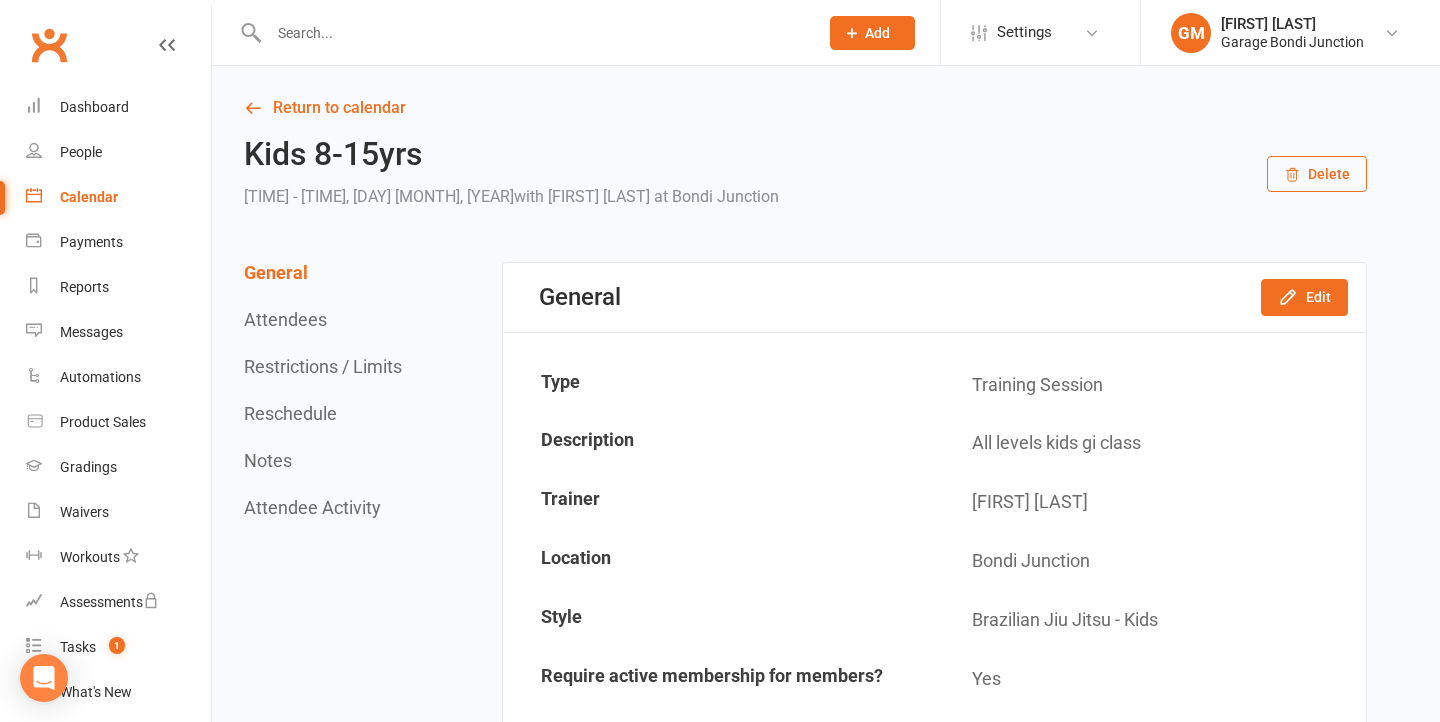 click at bounding box center [533, 33] 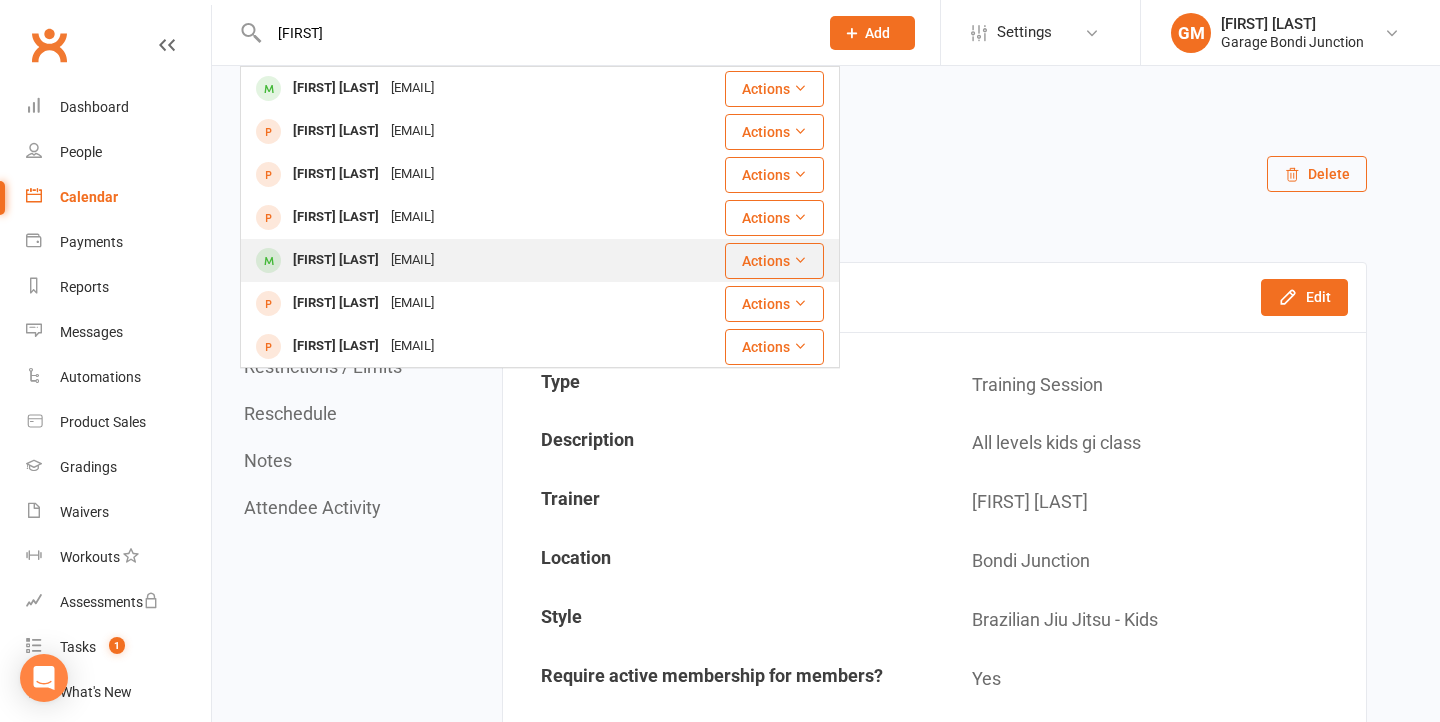 type on "[FIRST]" 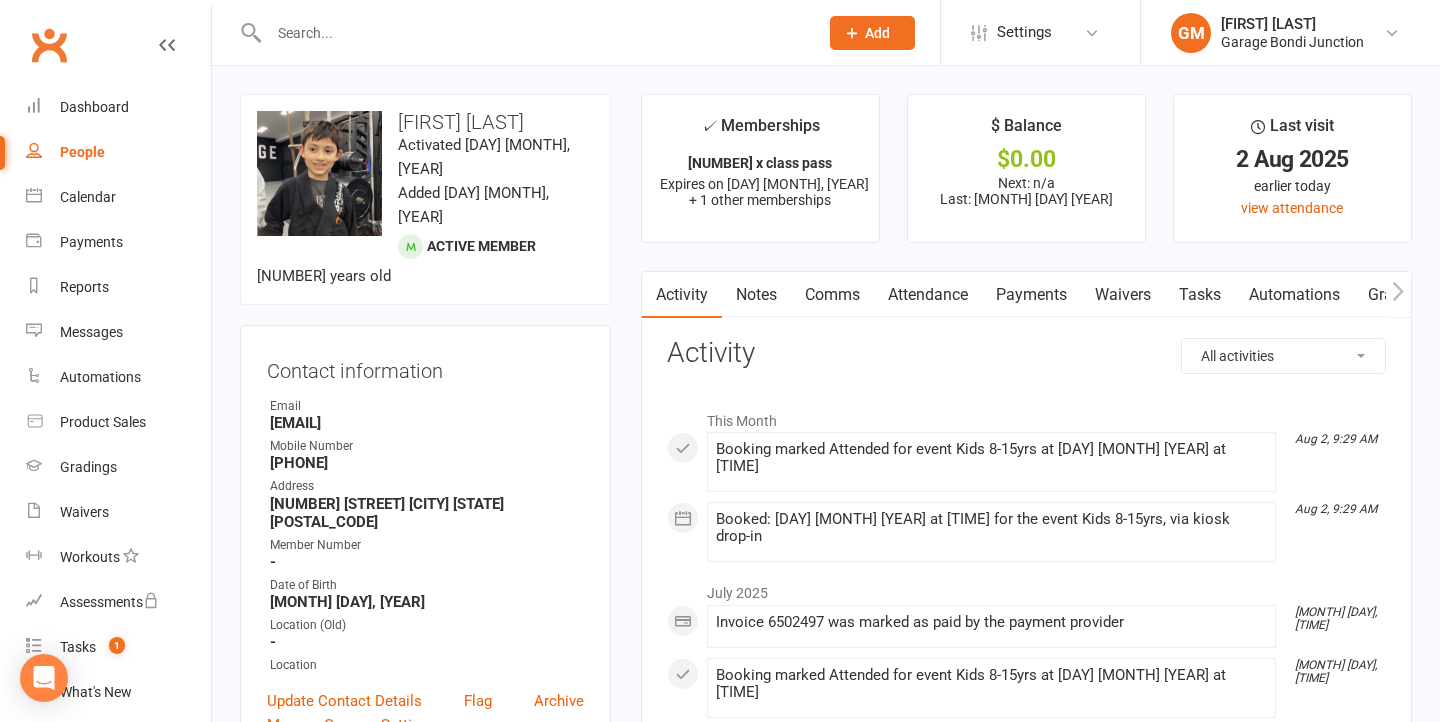 click at bounding box center (533, 33) 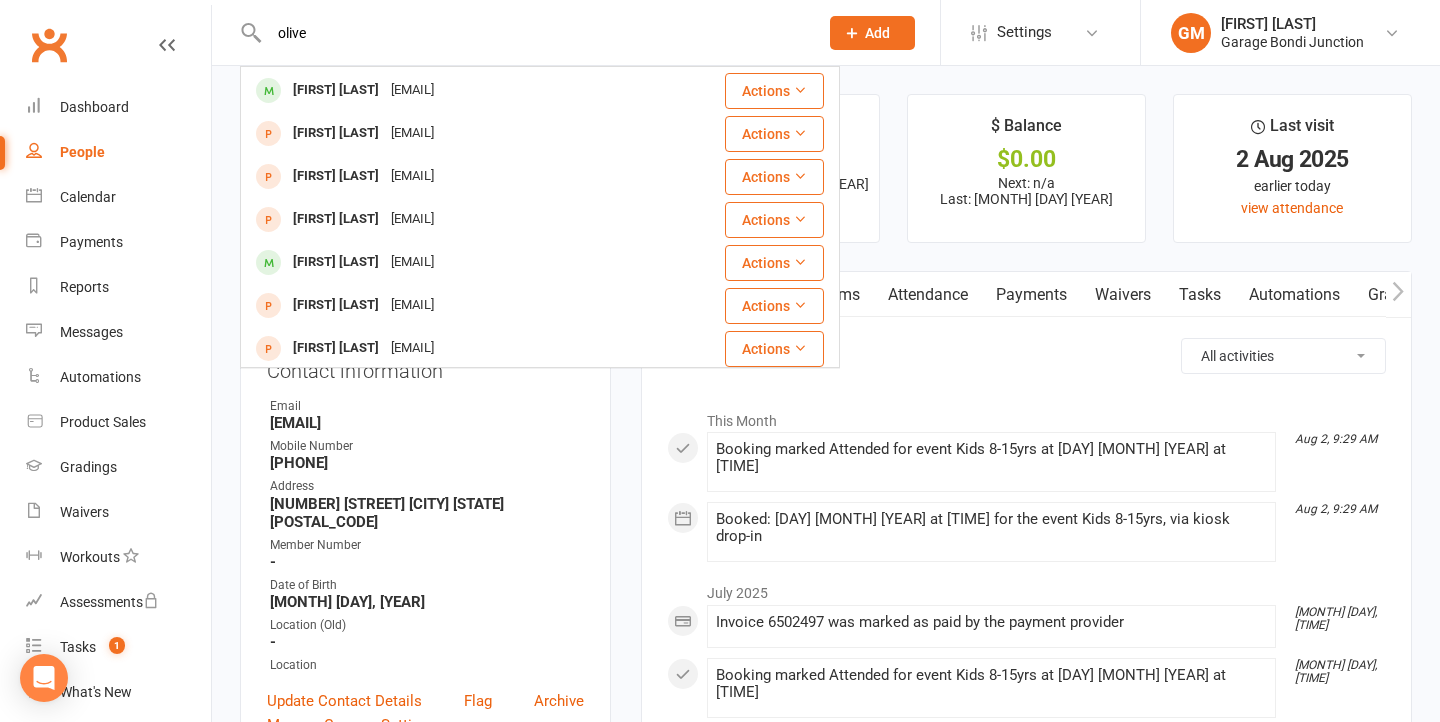 scroll, scrollTop: 489, scrollLeft: 0, axis: vertical 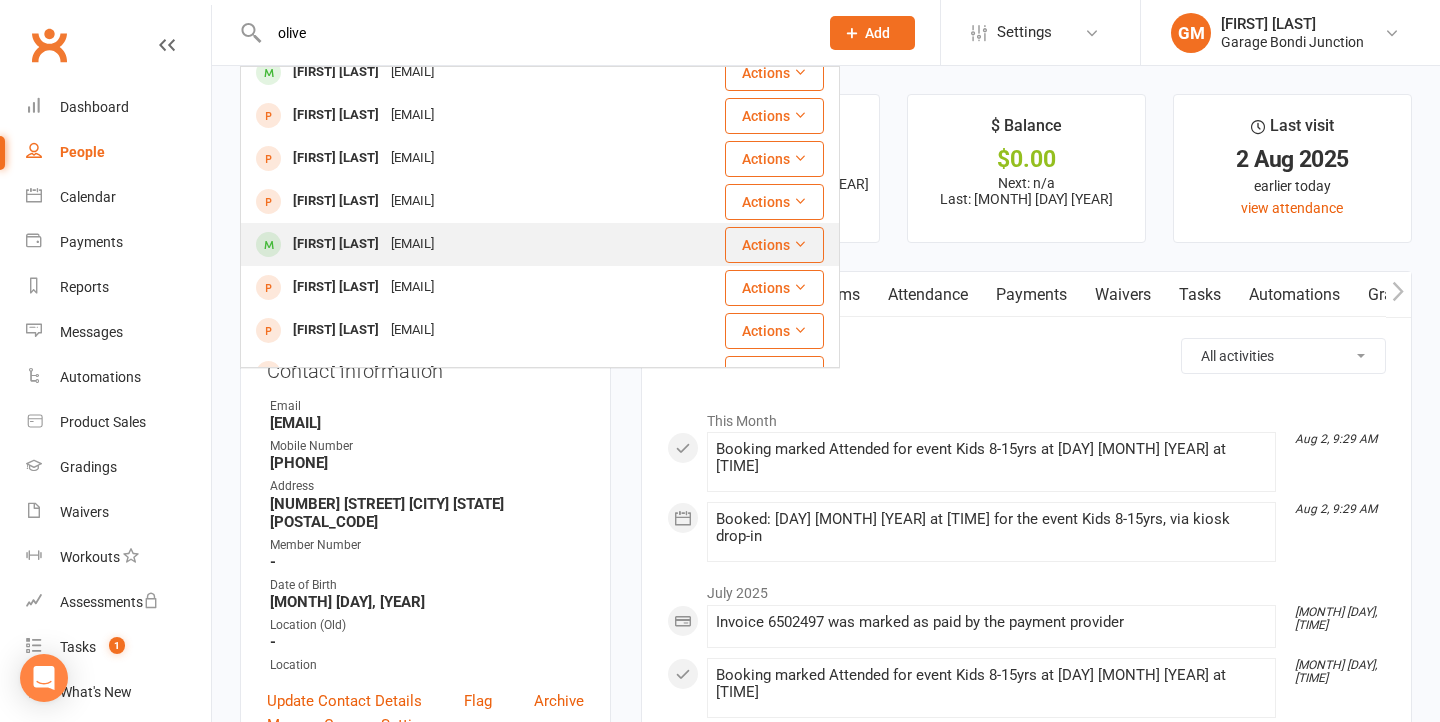 type on "olive" 